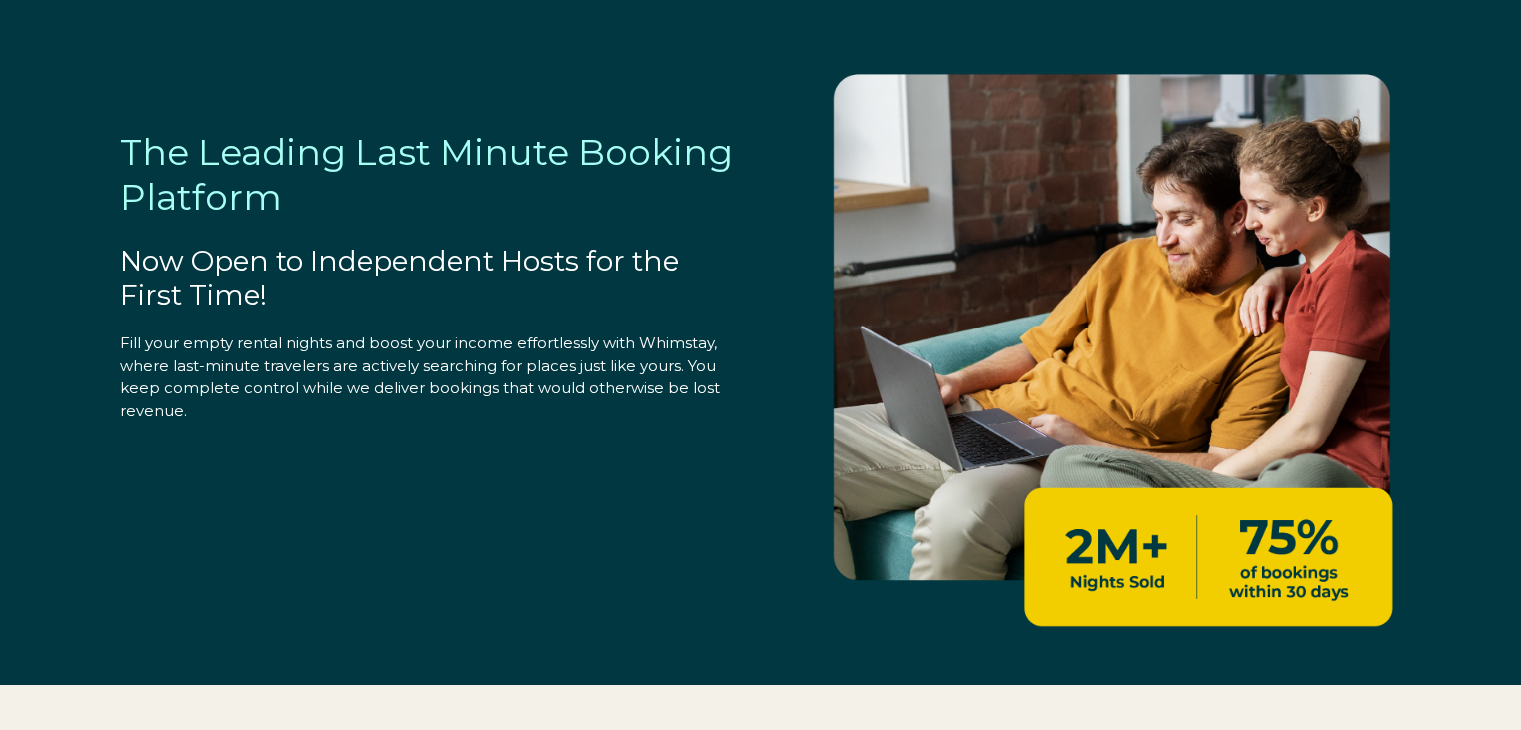 select on "US" 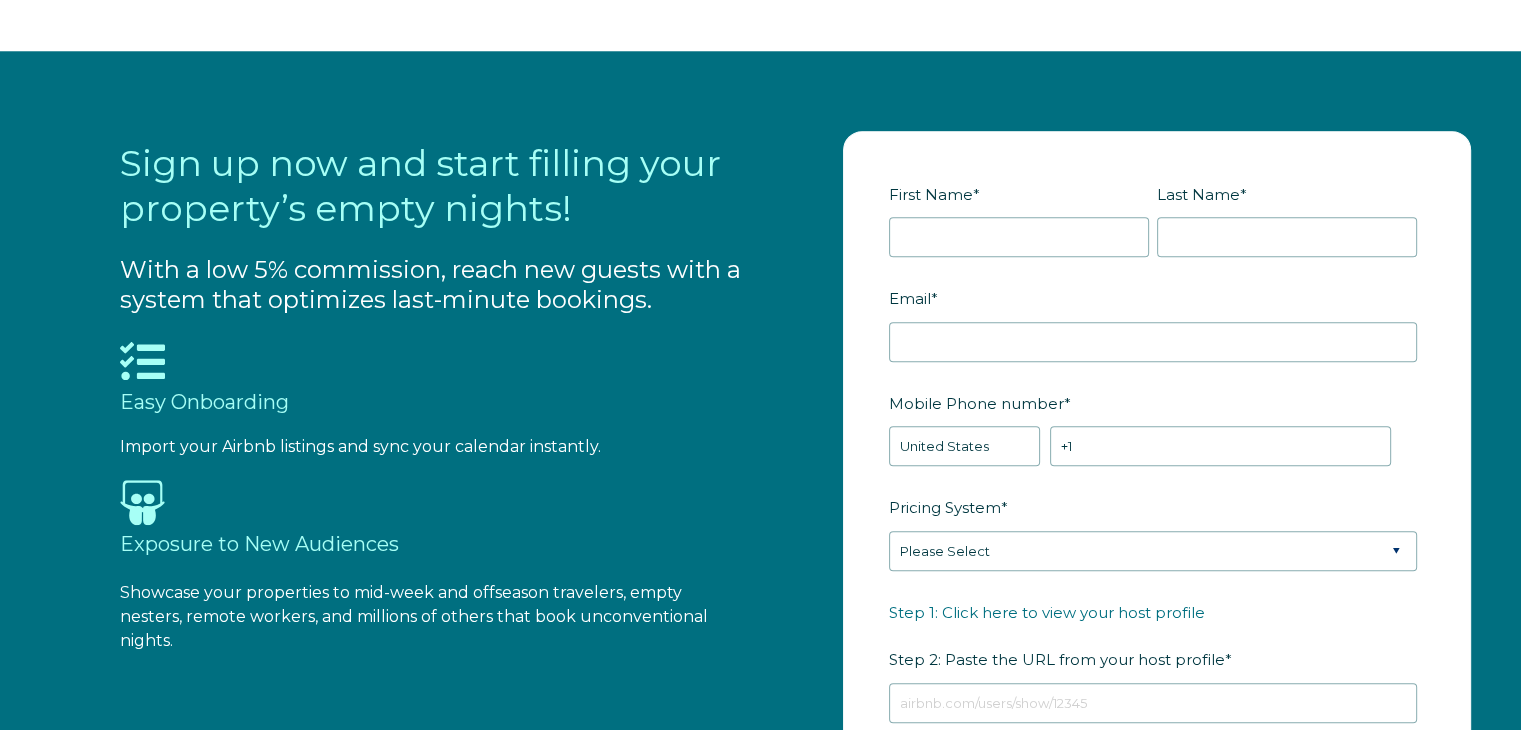 scroll, scrollTop: 2025, scrollLeft: 0, axis: vertical 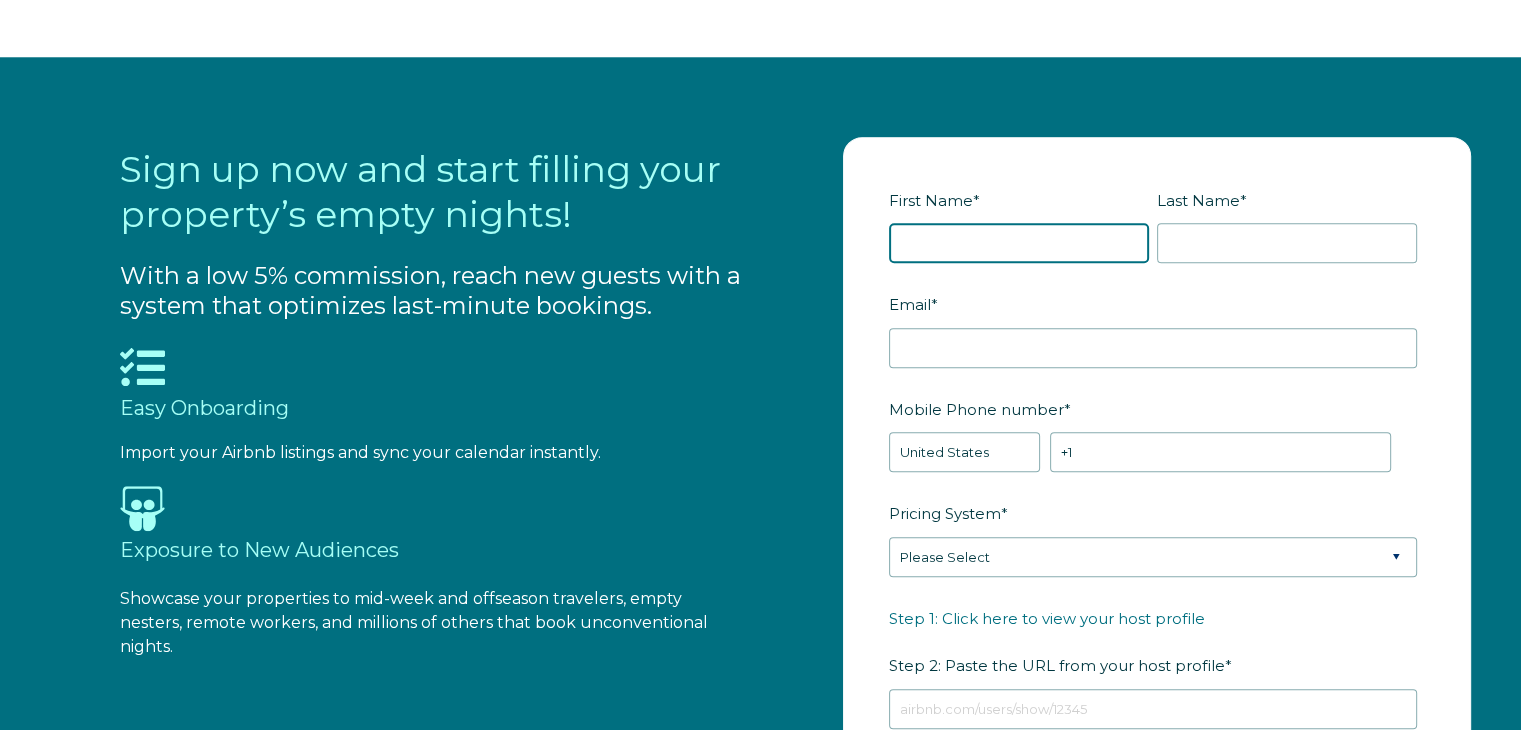click on "First Name *" at bounding box center [1019, 243] 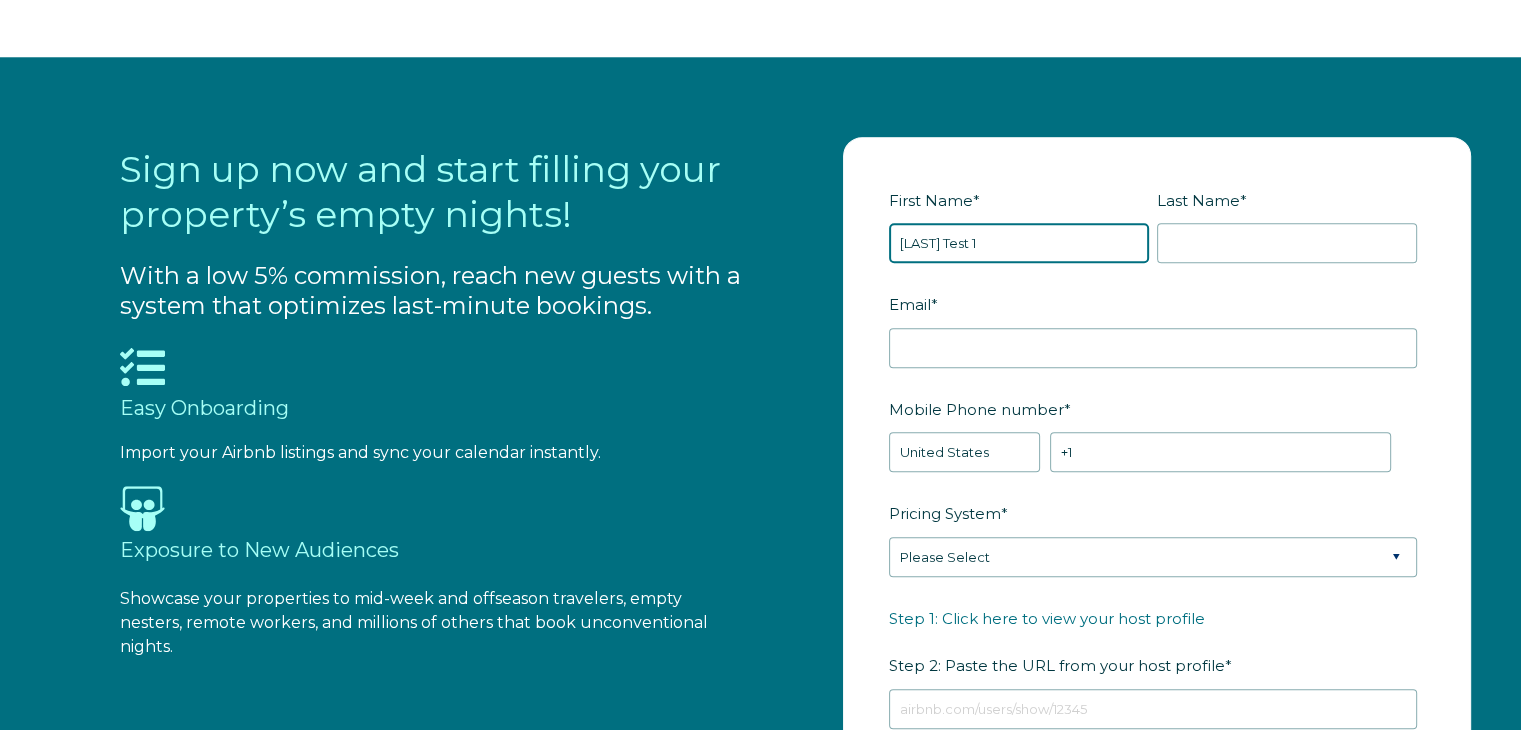type on "[LAST] Test 1" 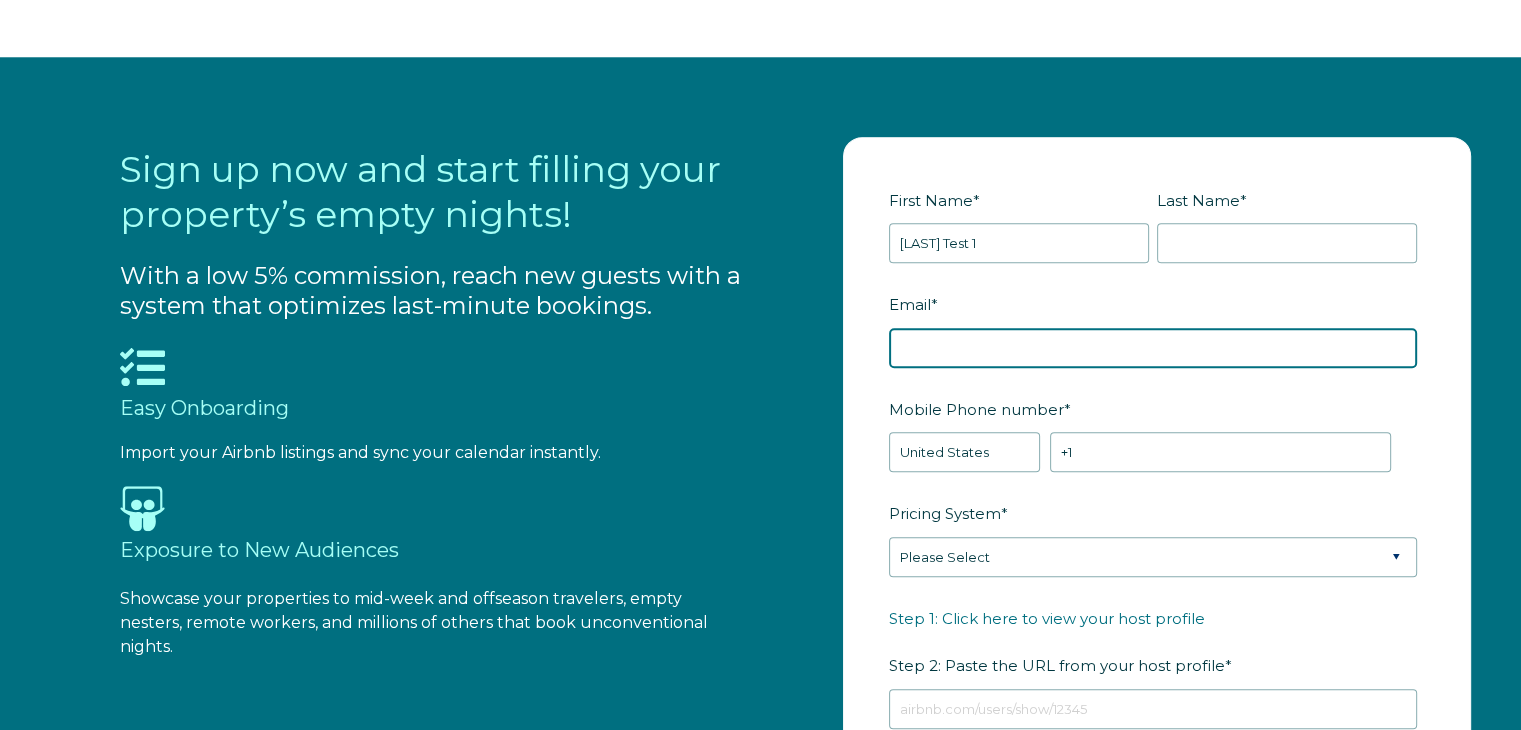 click on "Email *" at bounding box center (1153, 348) 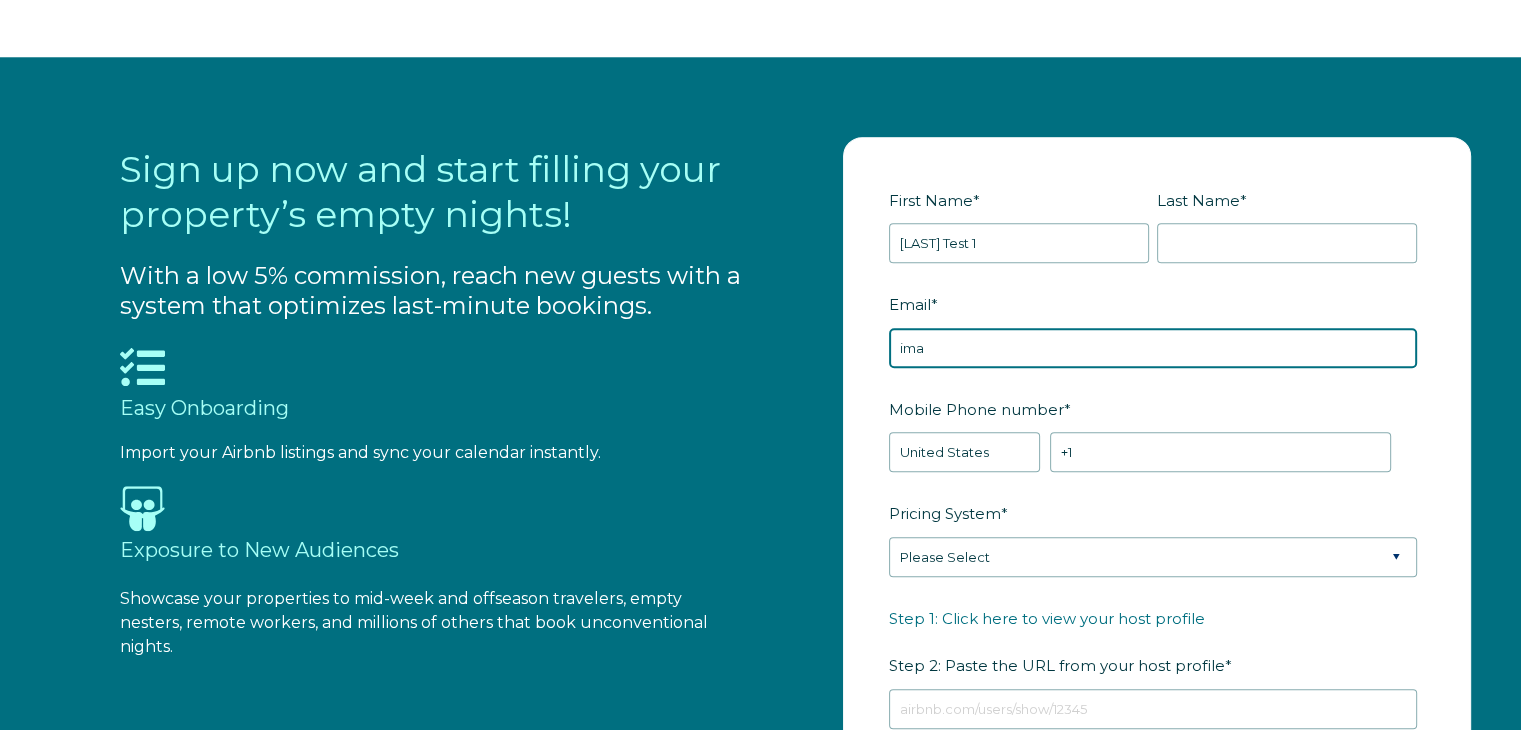 type on "[FIRST][LAST]@[EXAMPLE]" 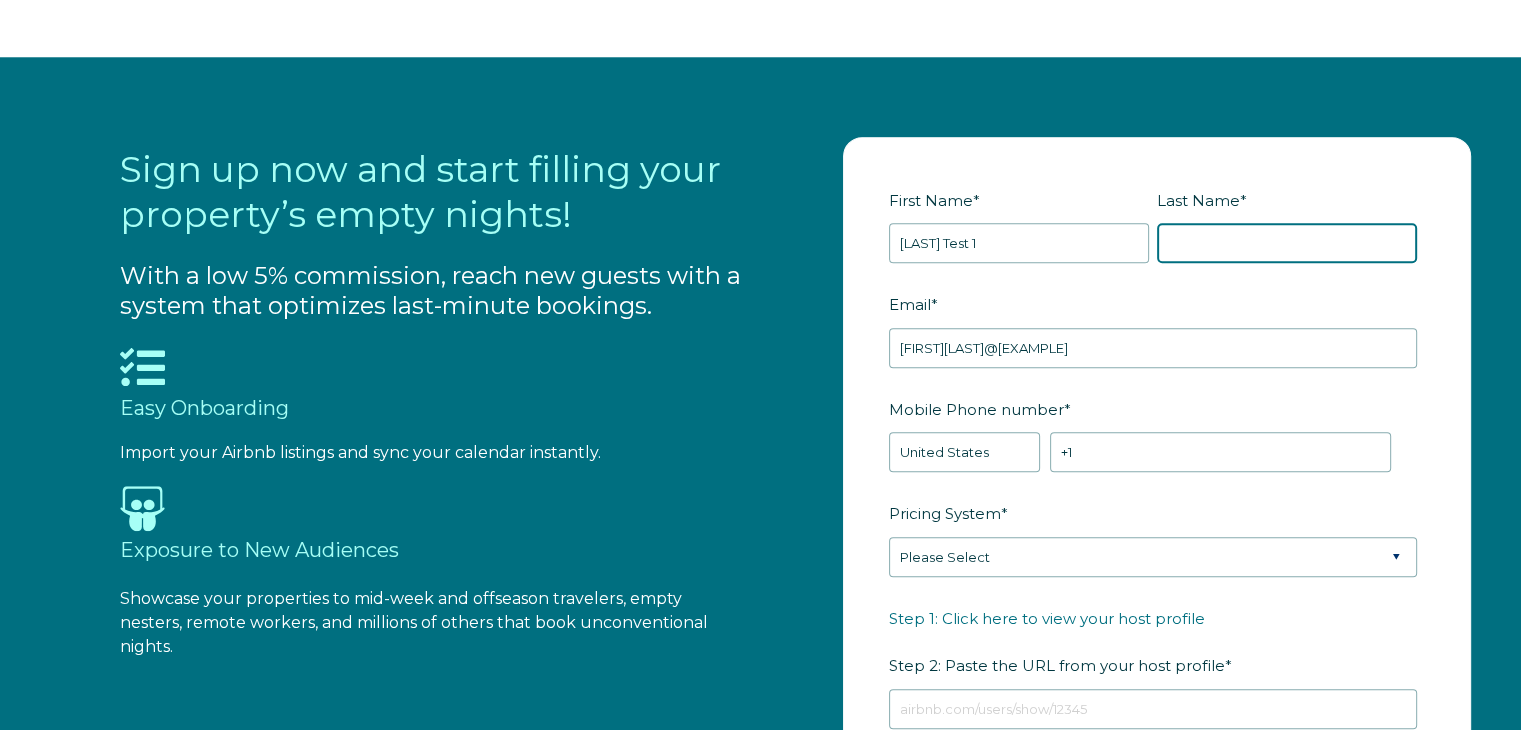 type on "[LAST]-[LAST]" 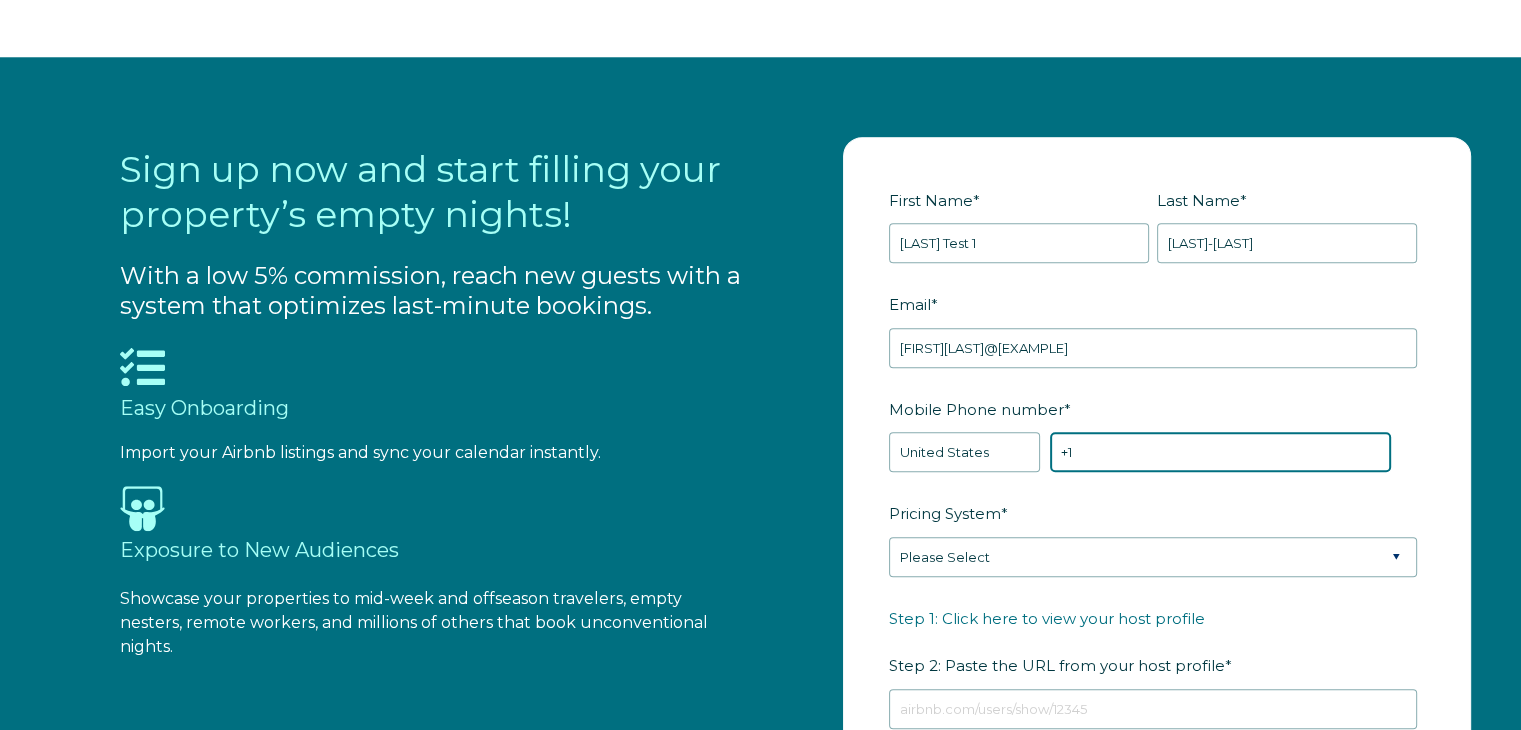 click on "+1" at bounding box center [1220, 452] 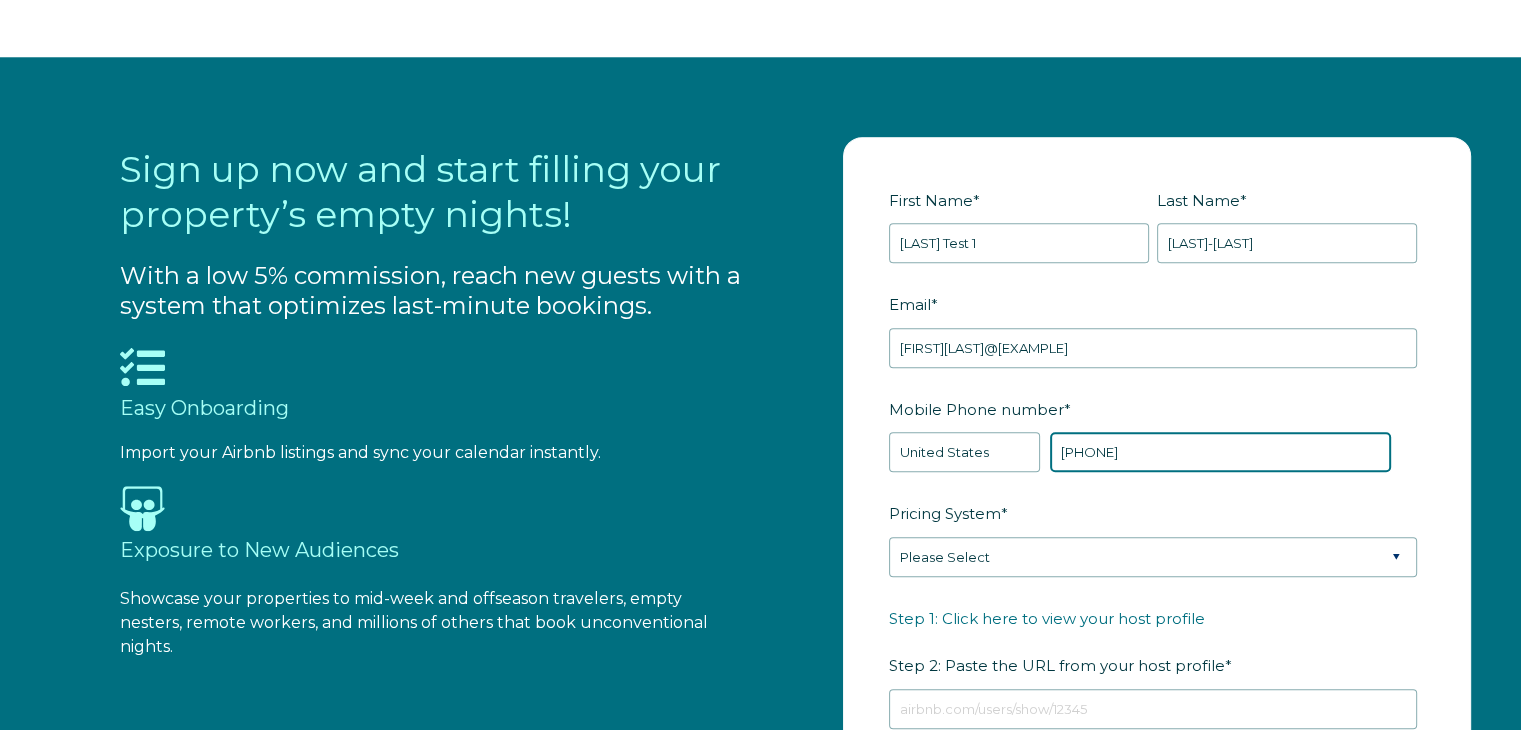type on "[PHONE]" 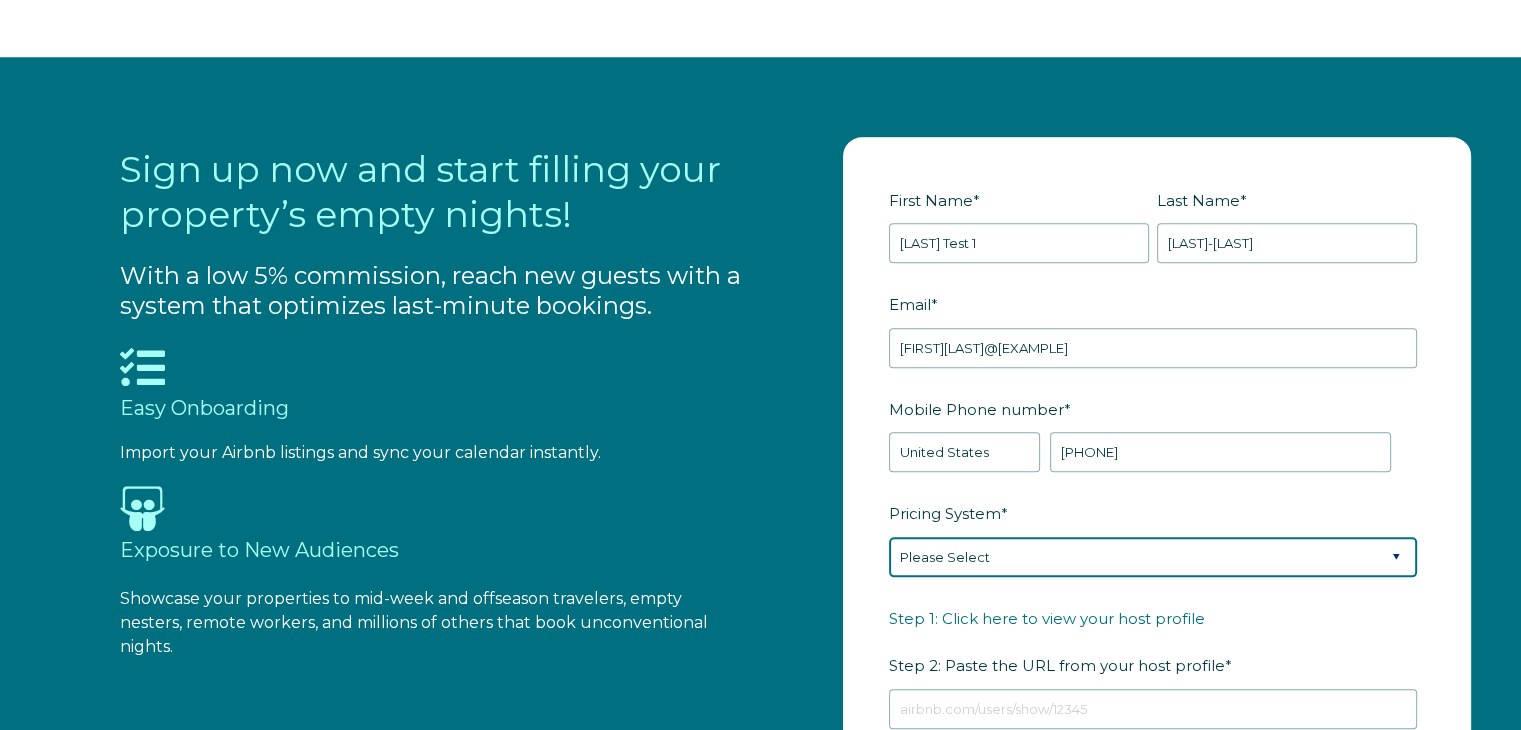 click on "Please Select Manual Airbnb Smart Pricing PriceLabs Wheelhouse Beyond Pricing 3rd Party - Dynamic" at bounding box center (1153, 557) 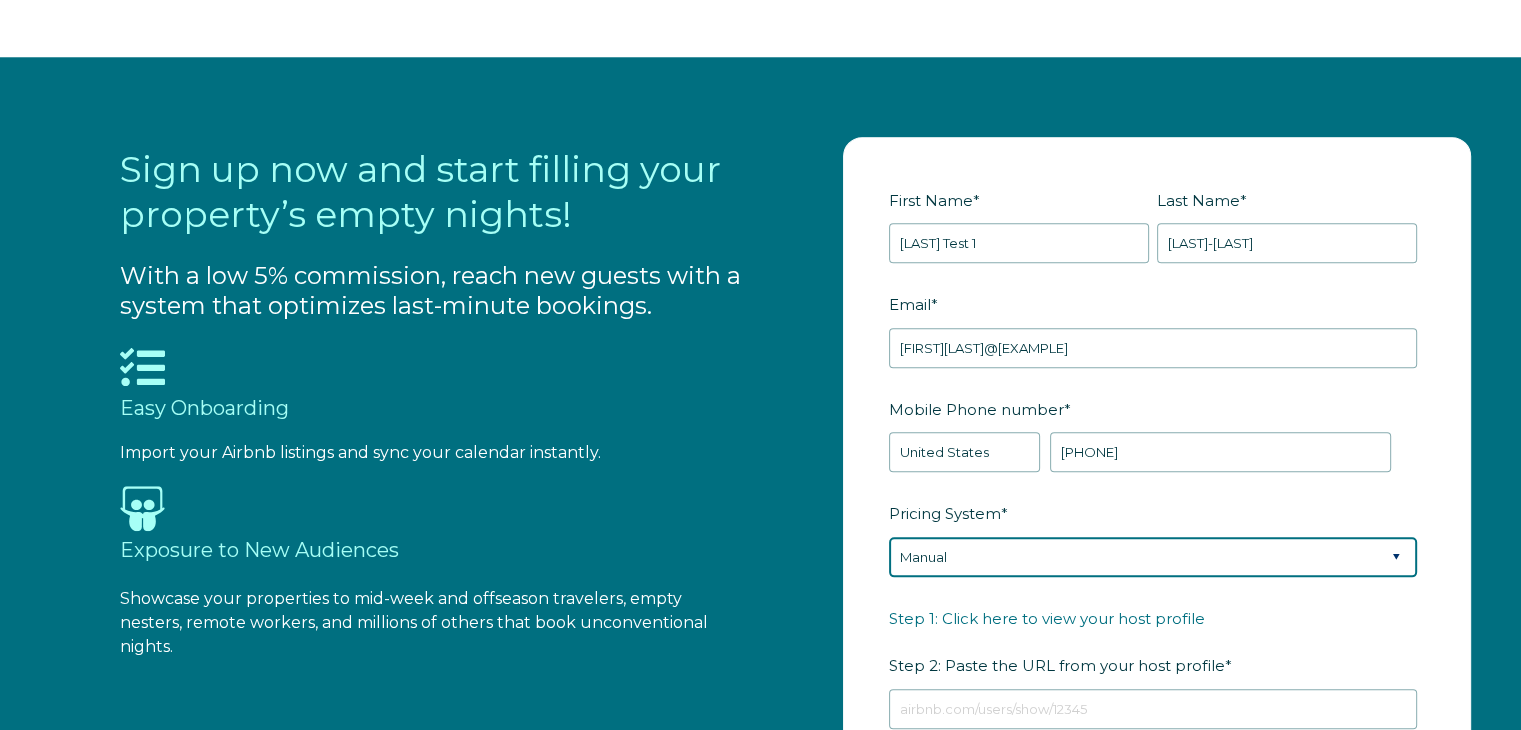 click on "Please Select Manual Airbnb Smart Pricing PriceLabs Wheelhouse Beyond Pricing 3rd Party - Dynamic" at bounding box center (1153, 557) 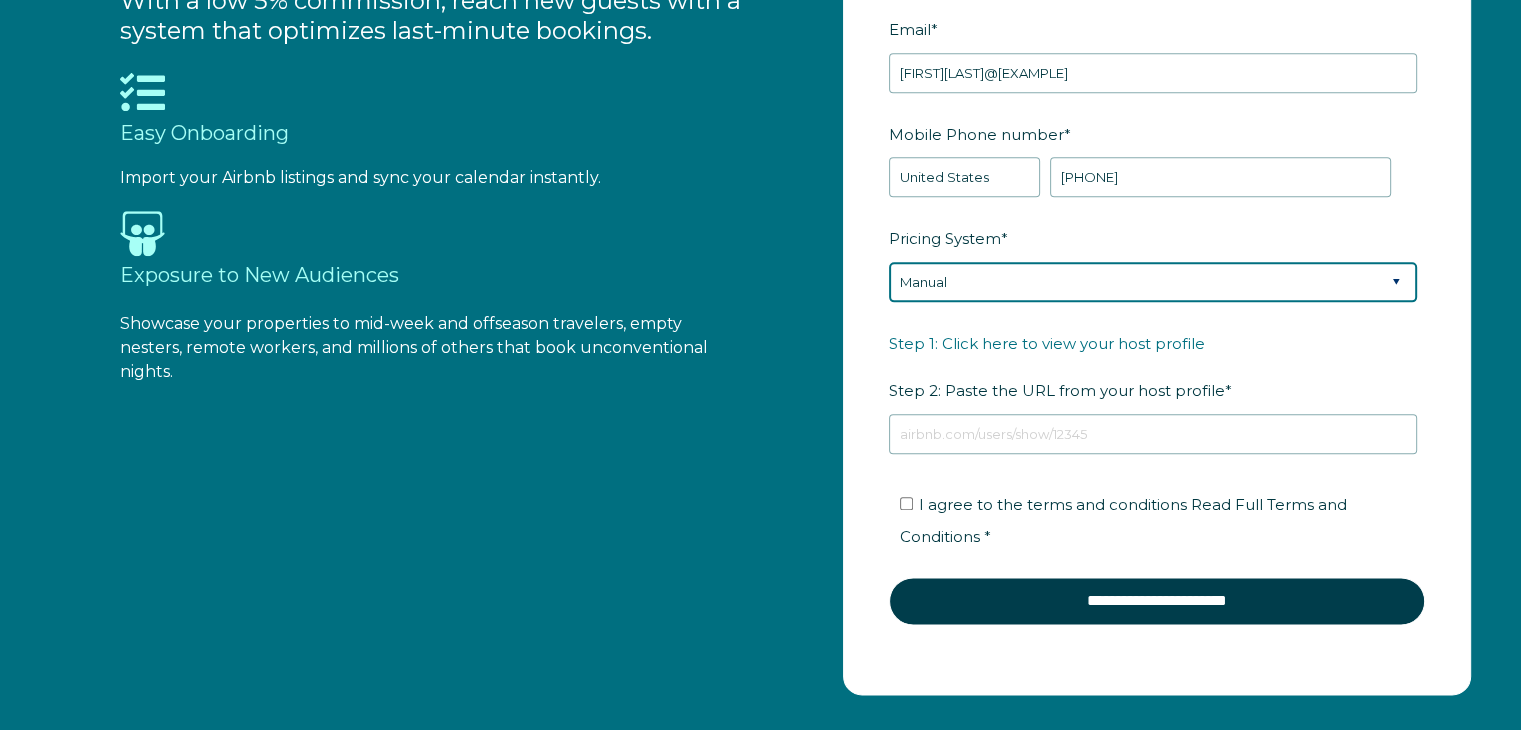 scroll, scrollTop: 2330, scrollLeft: 0, axis: vertical 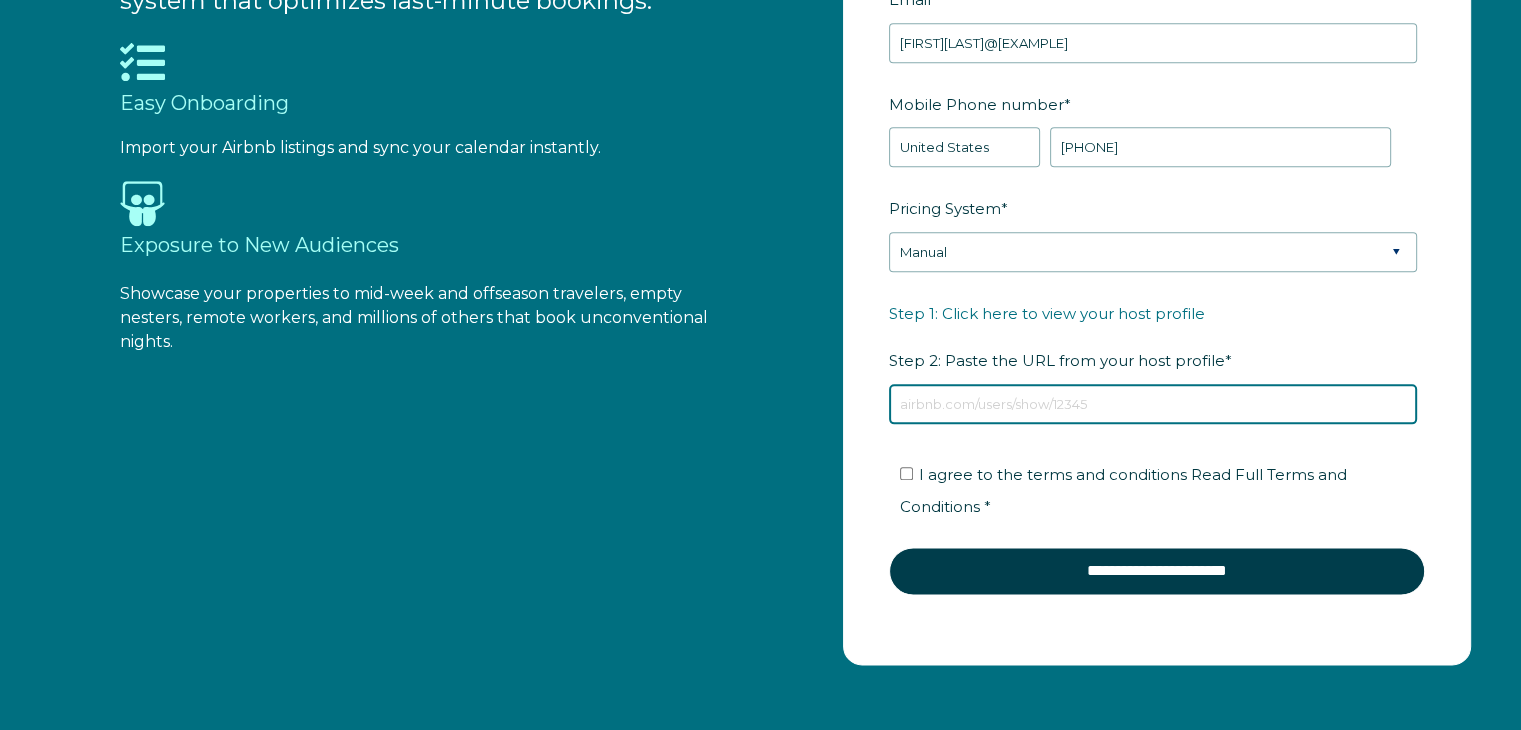 click on "Step 1: Click here to view your host profile   Step 2: Paste the URL from your host profile *" at bounding box center [1153, 404] 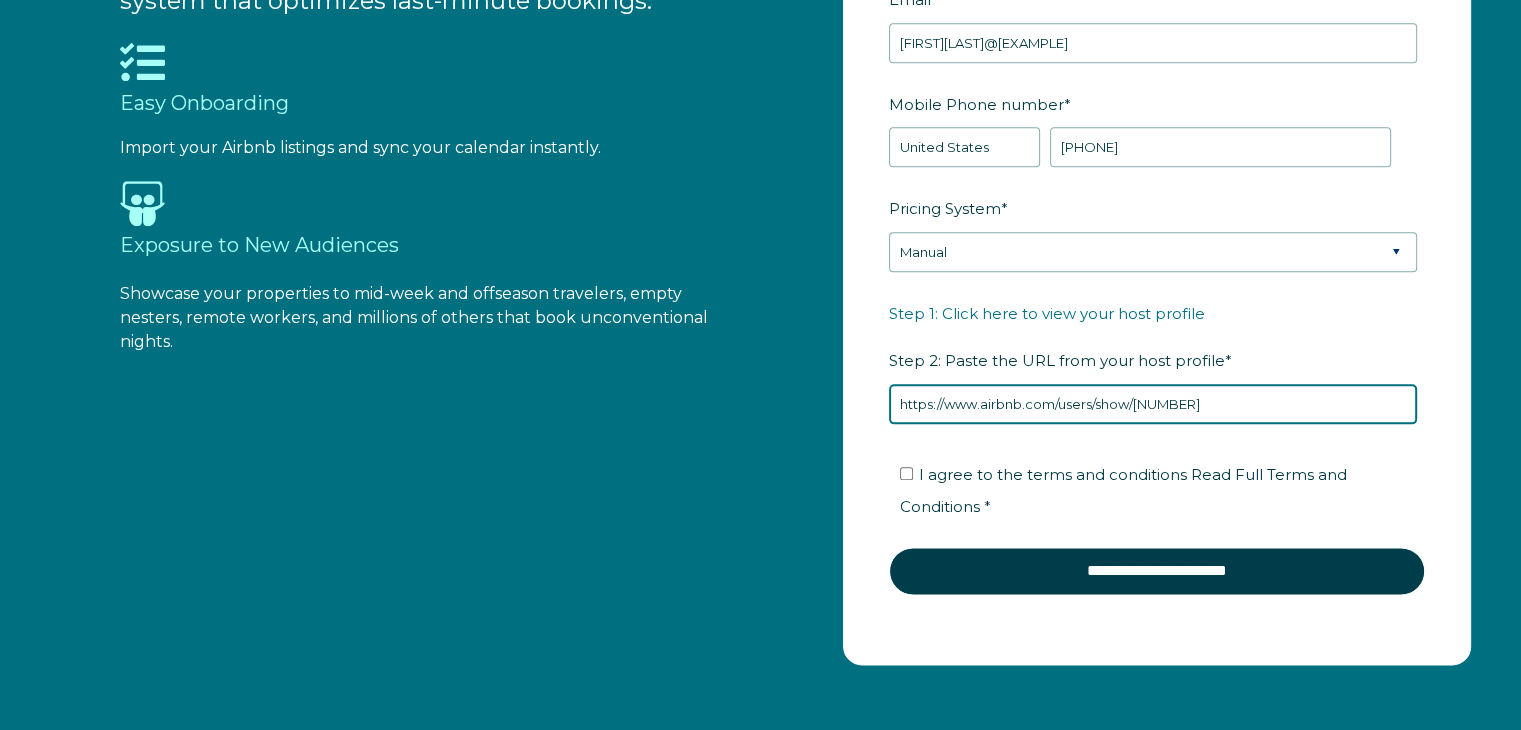 type on "https://www.airbnb.com/users/show/[NUMBER]" 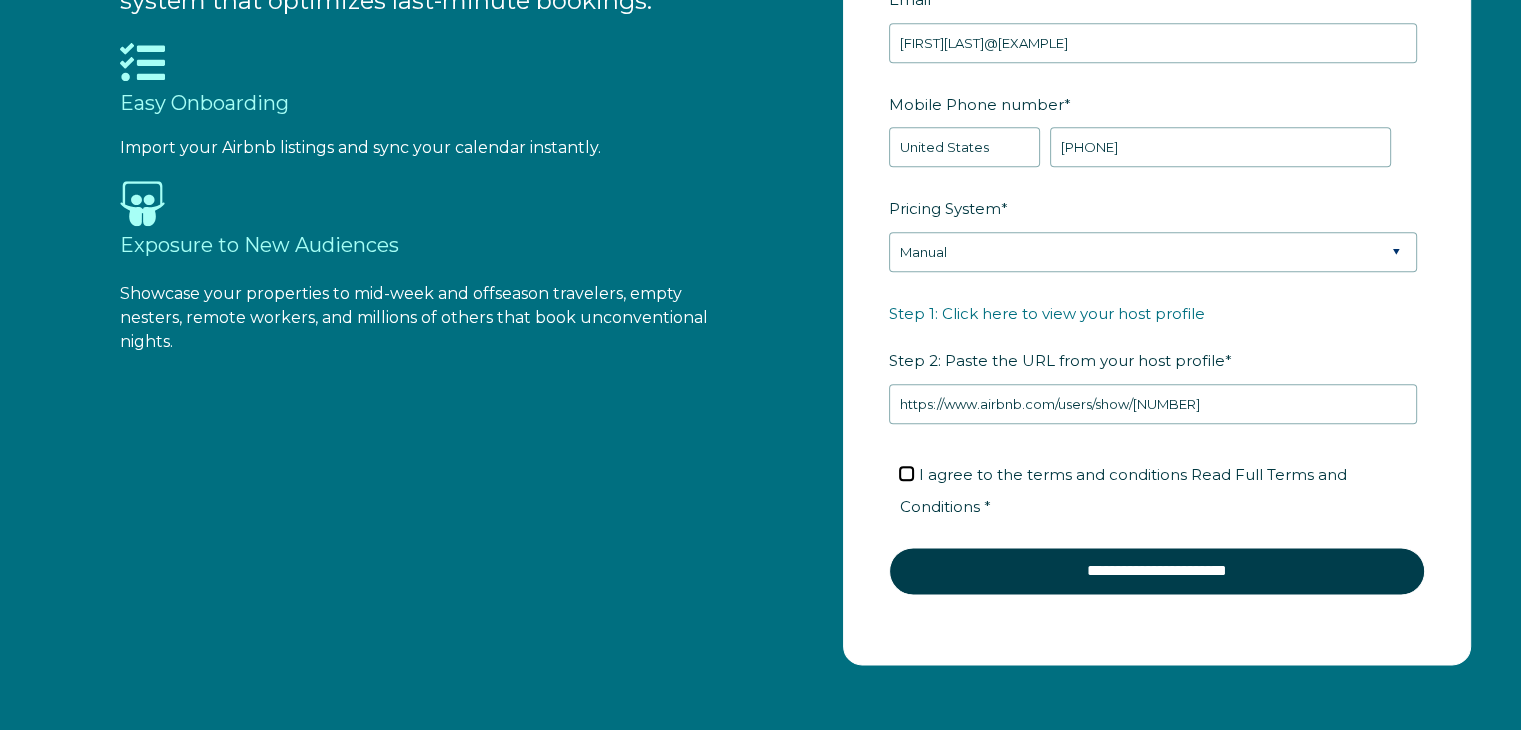 click on "I agree to the terms and conditions        Read Full Terms and Conditions     *" at bounding box center (906, 473) 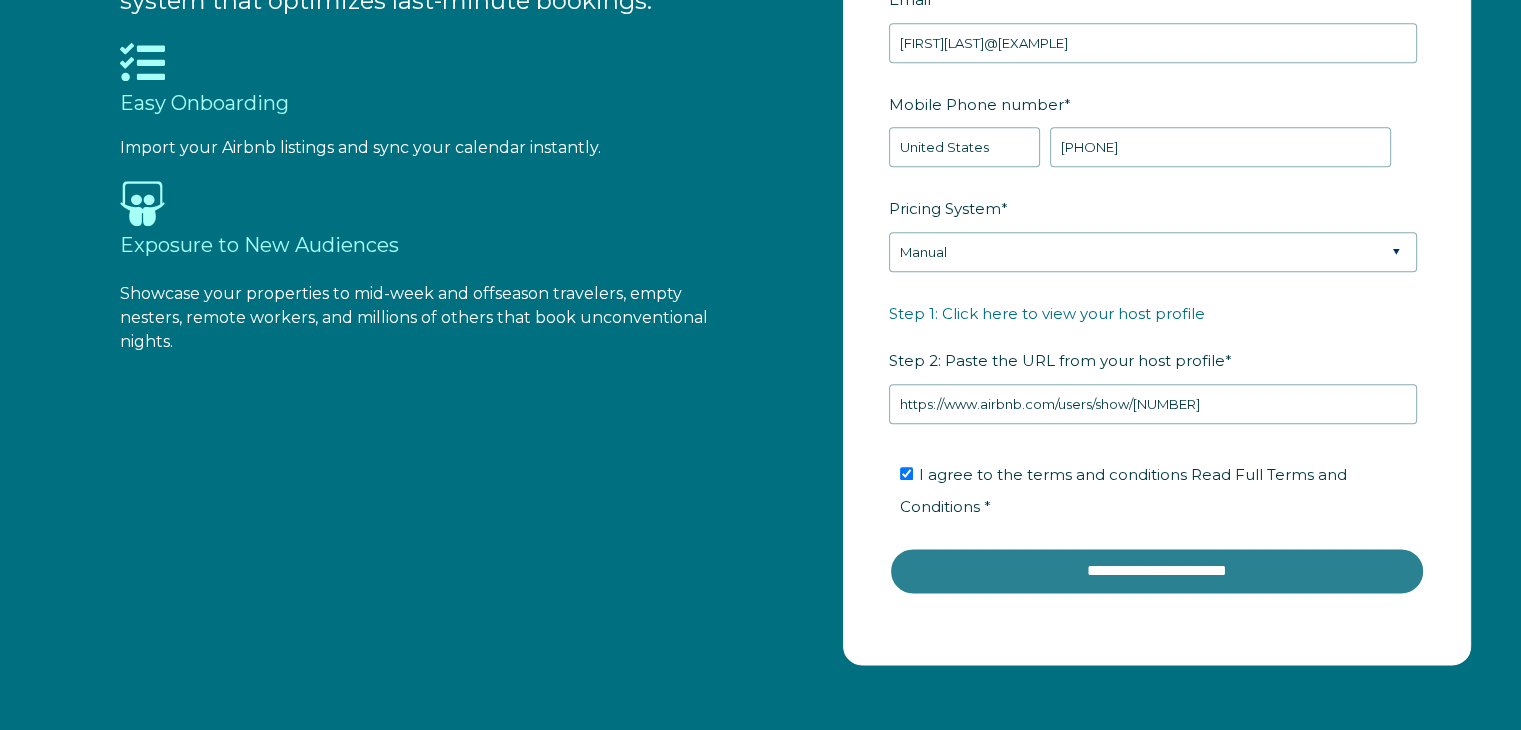 click on "**********" at bounding box center (1157, 571) 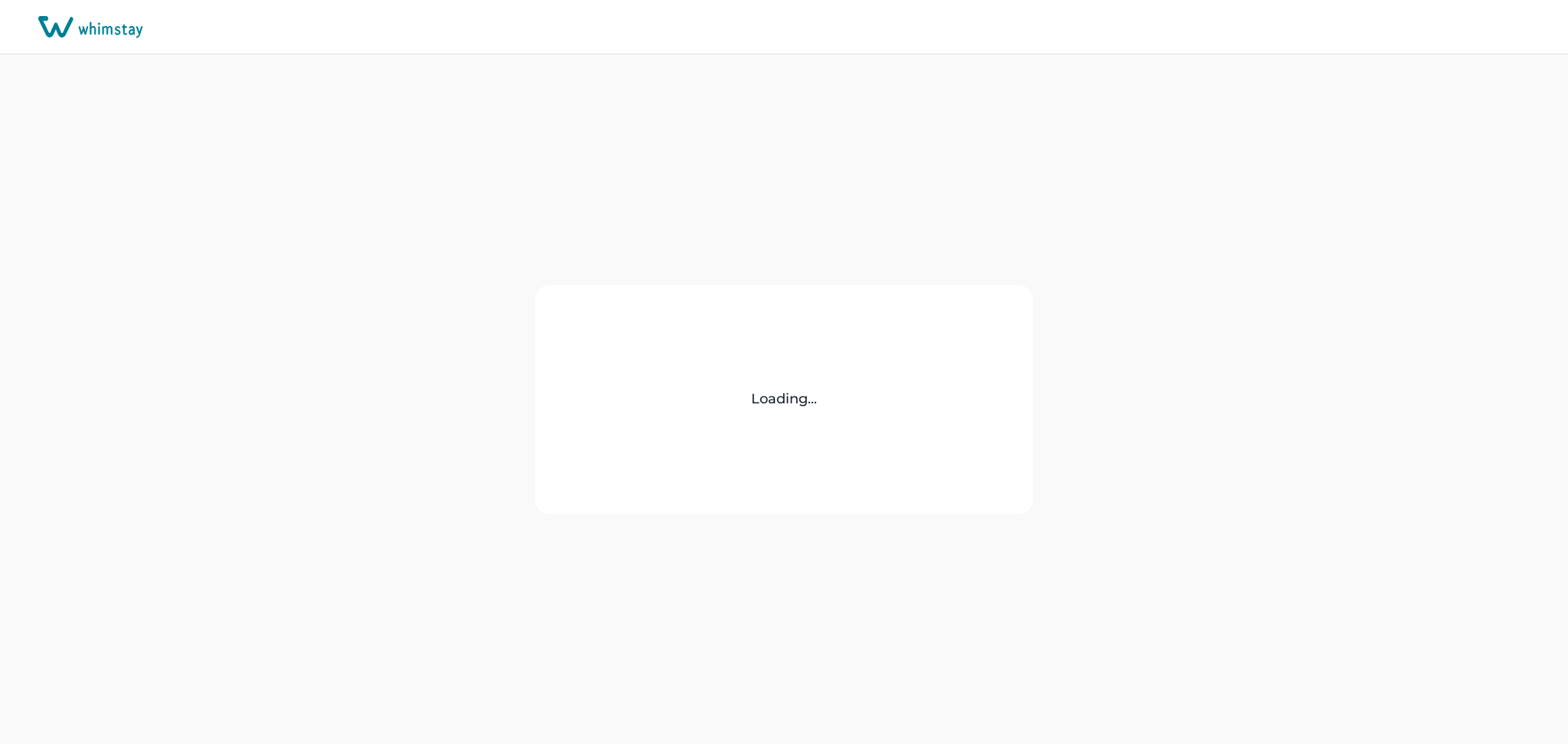 scroll, scrollTop: 0, scrollLeft: 0, axis: both 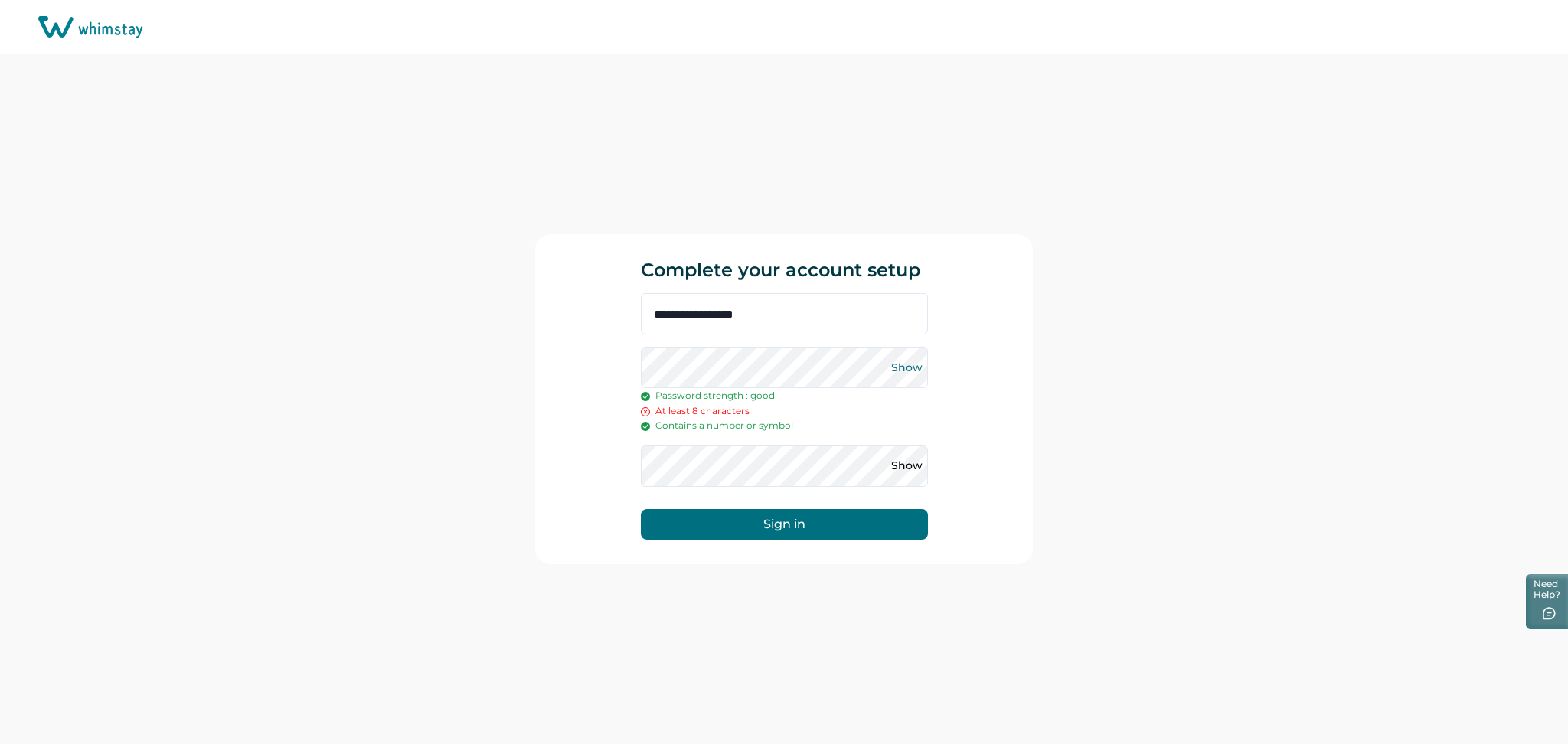 click on "Show" at bounding box center [907, 367] 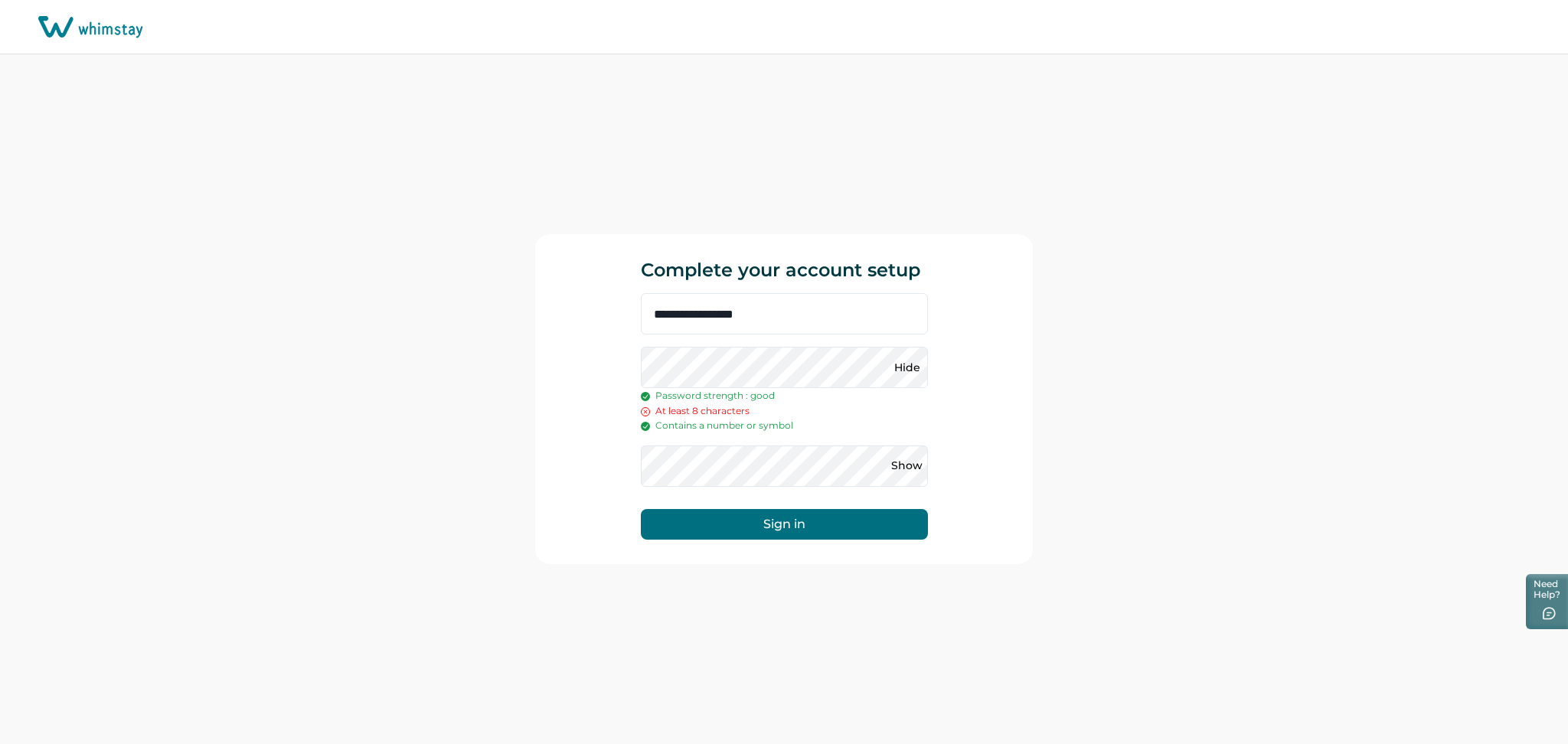 click on "**********" at bounding box center (784, 399) 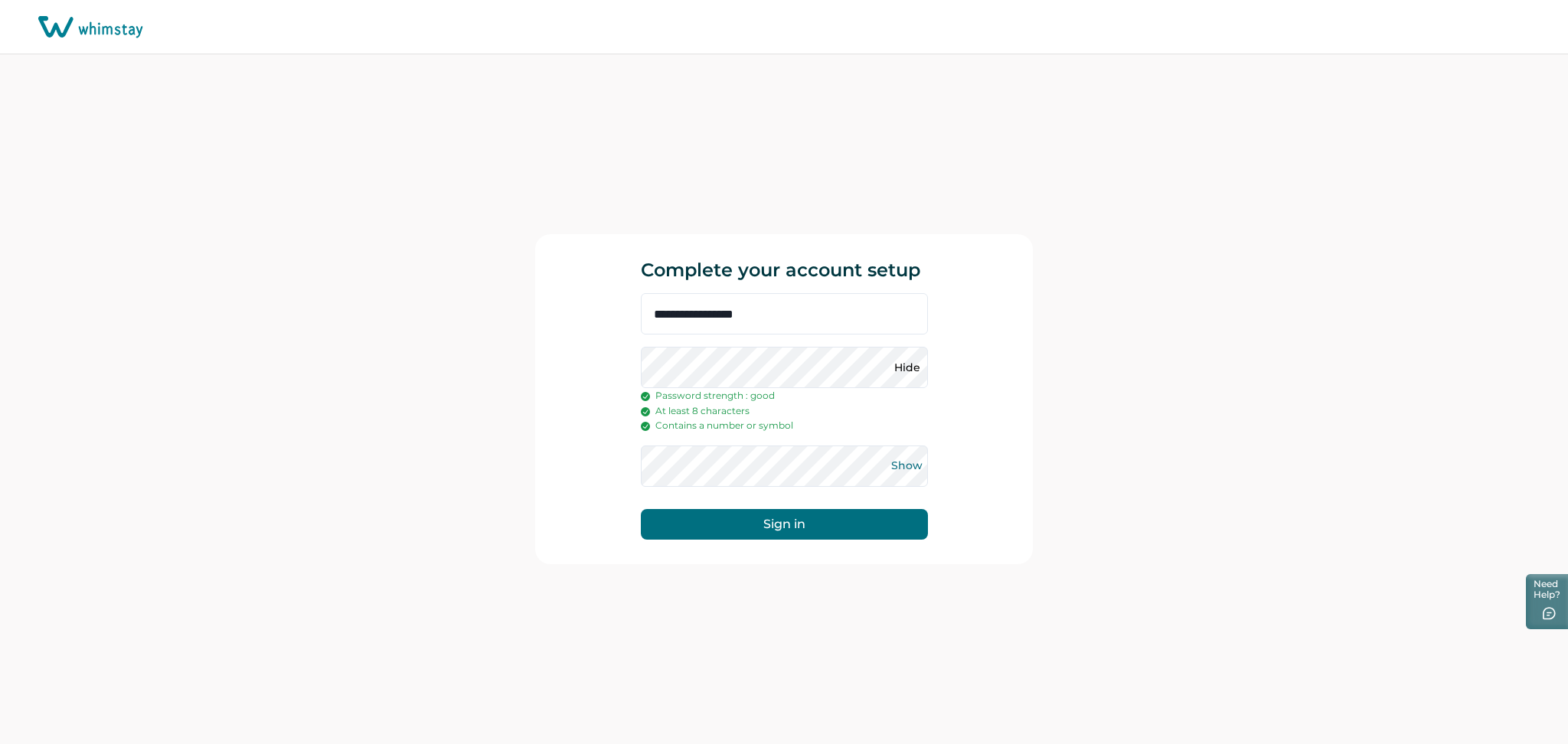 click on "Show" at bounding box center [907, 466] 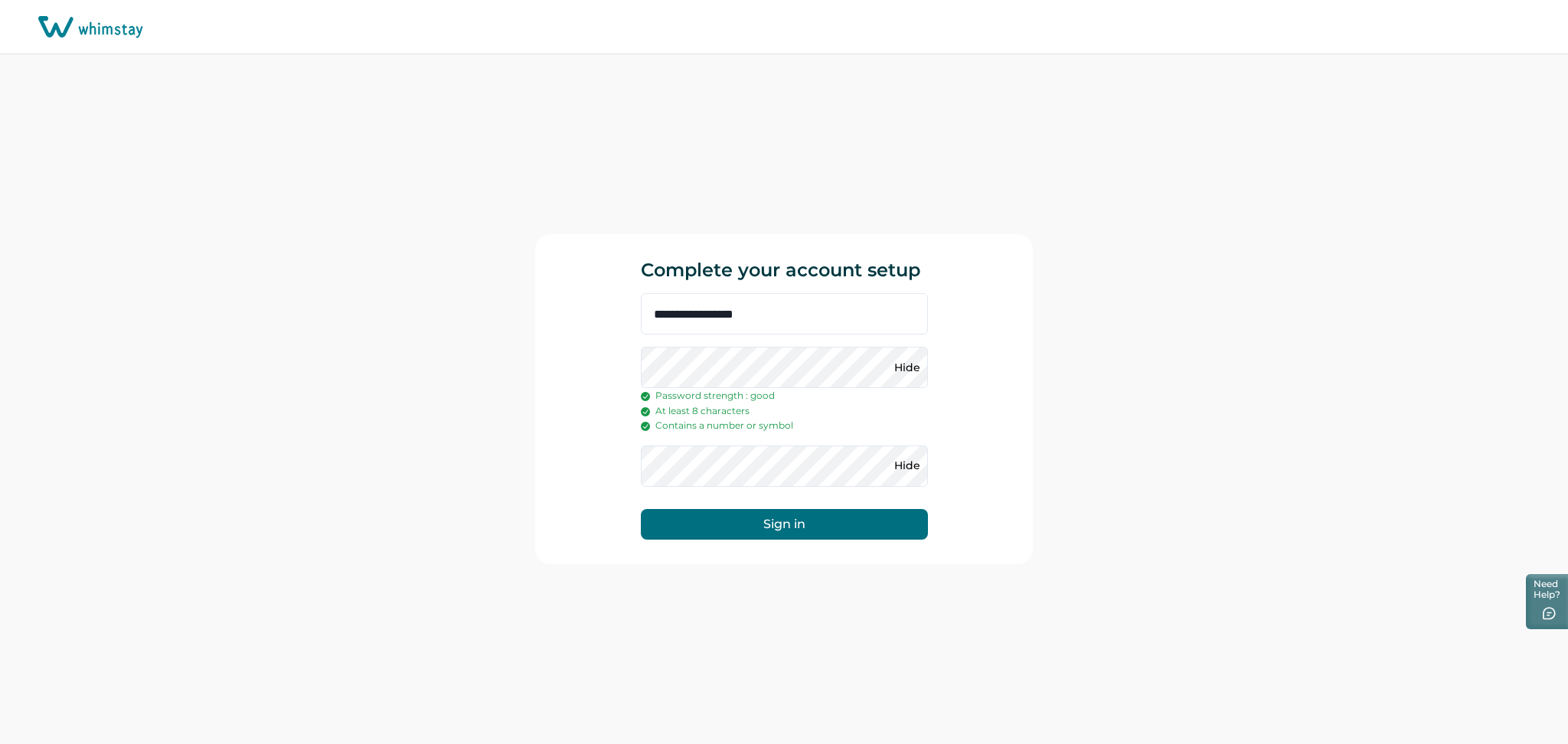click on "Sign in" at bounding box center [784, 524] 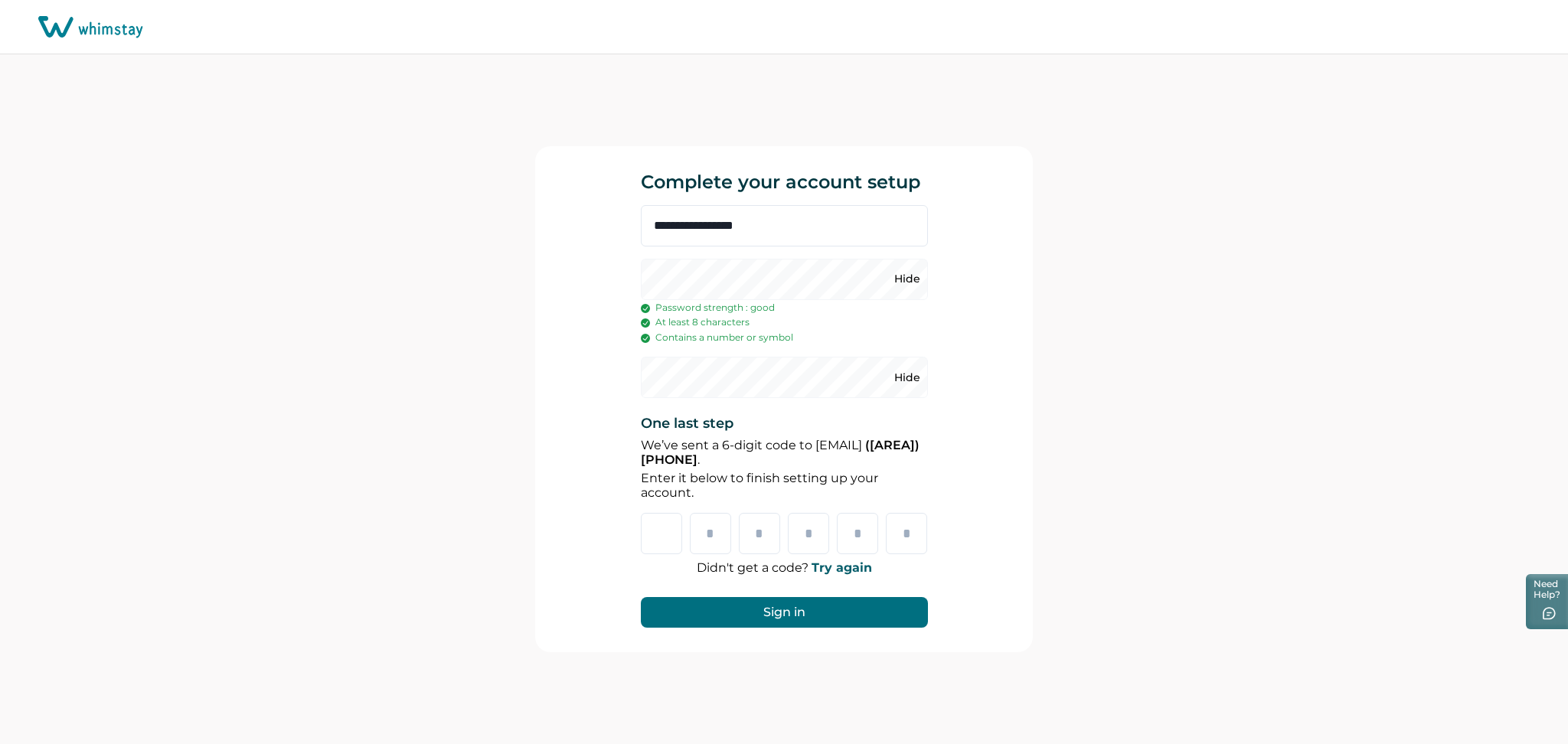 type on "*" 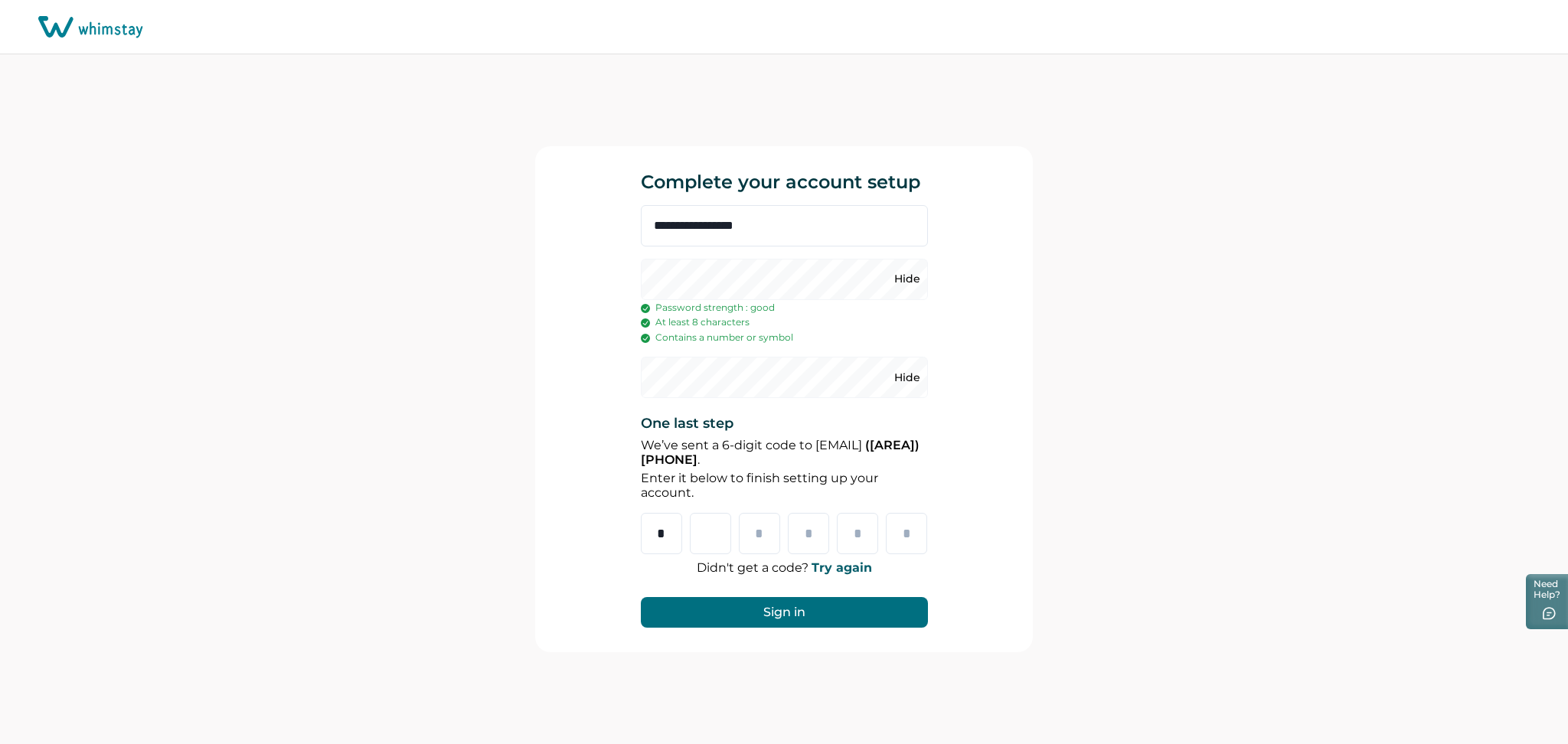 type on "*" 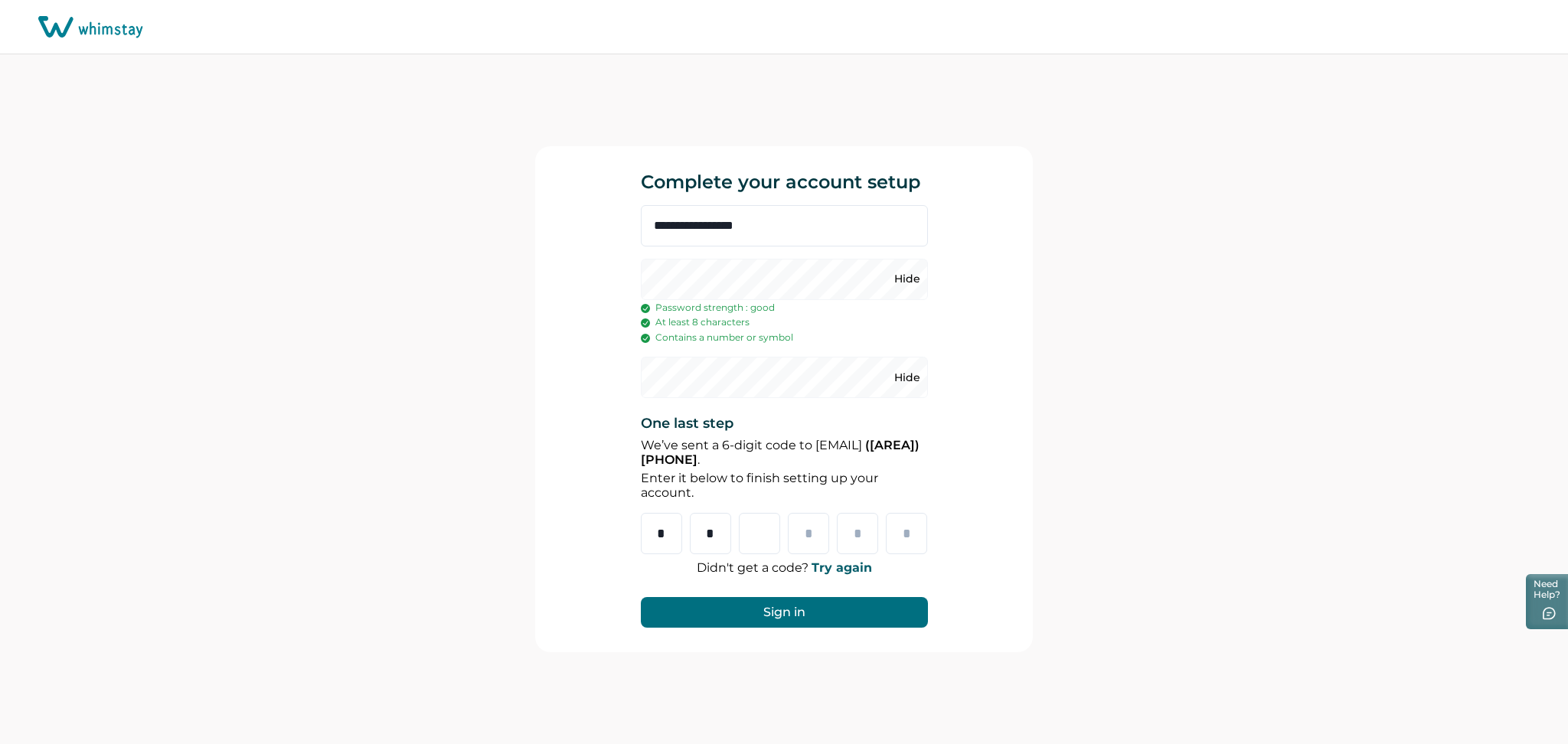 type on "*" 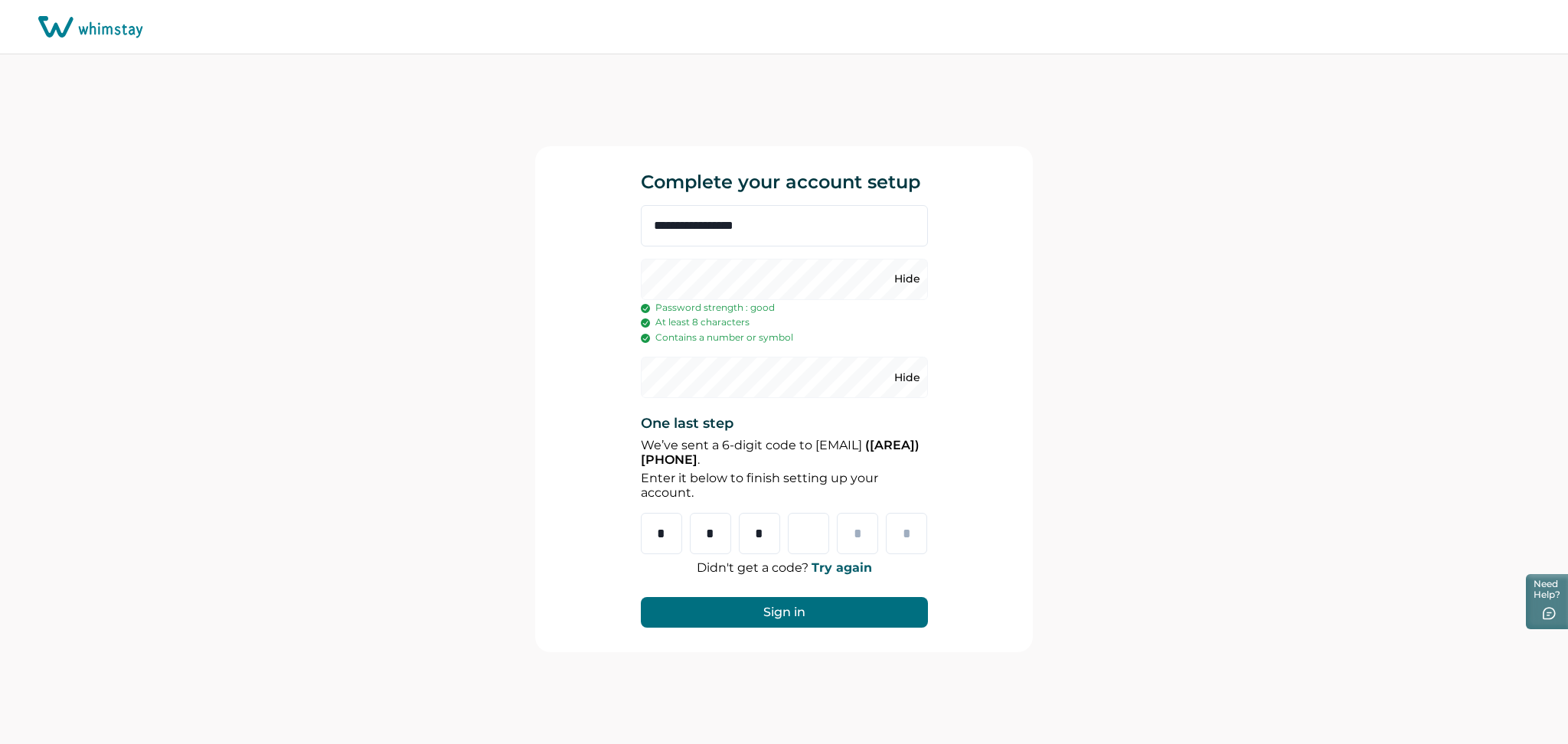 type on "*" 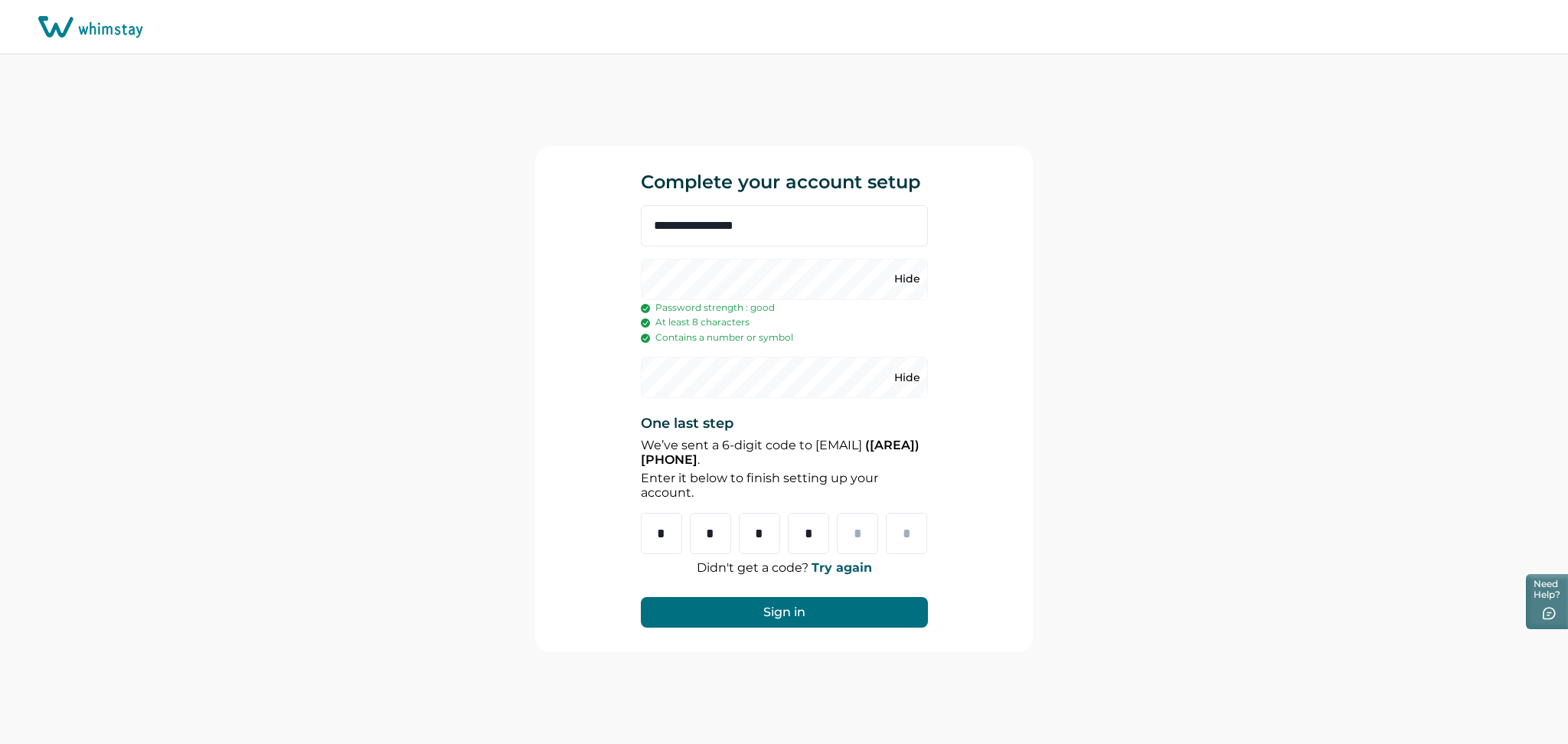 type on "*" 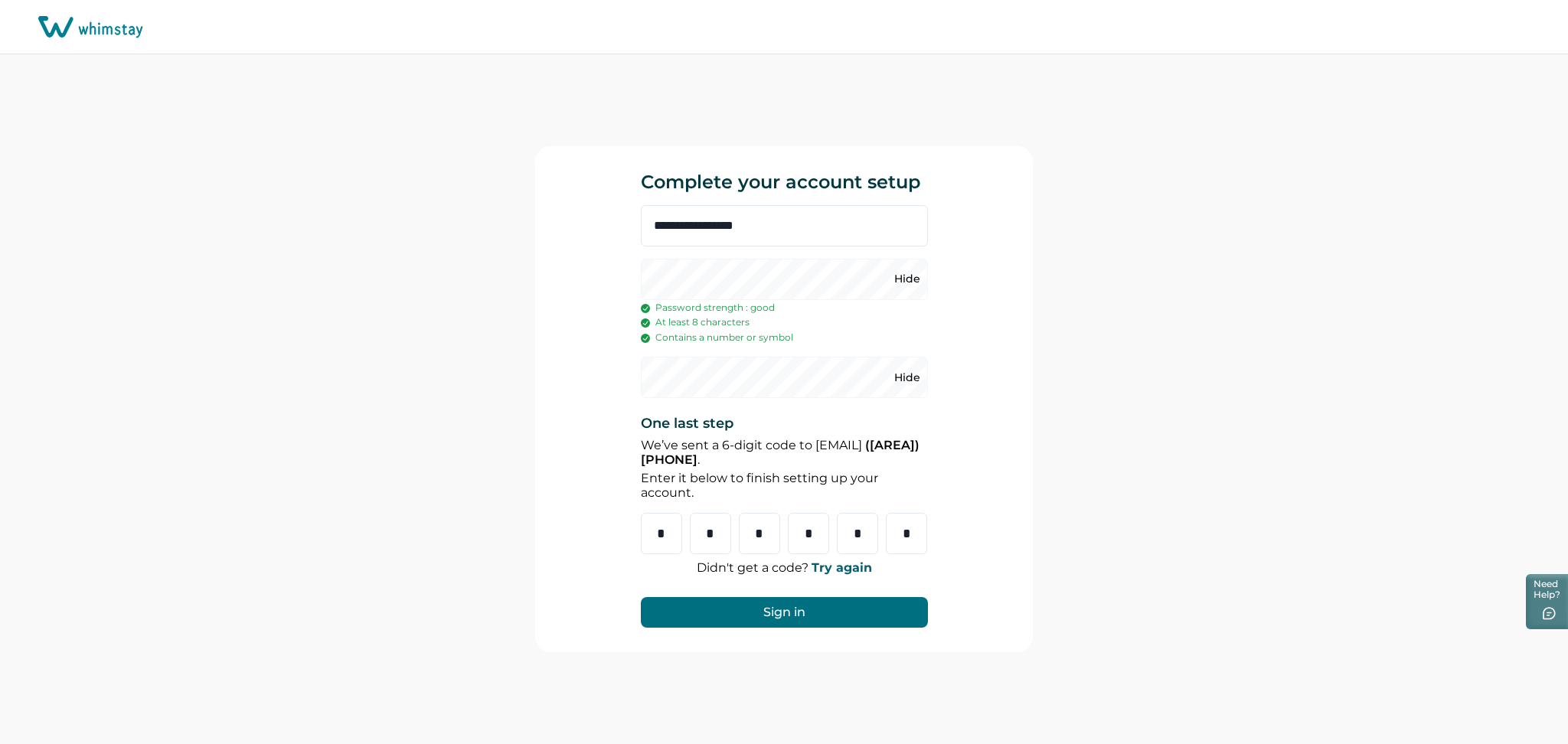 type on "*" 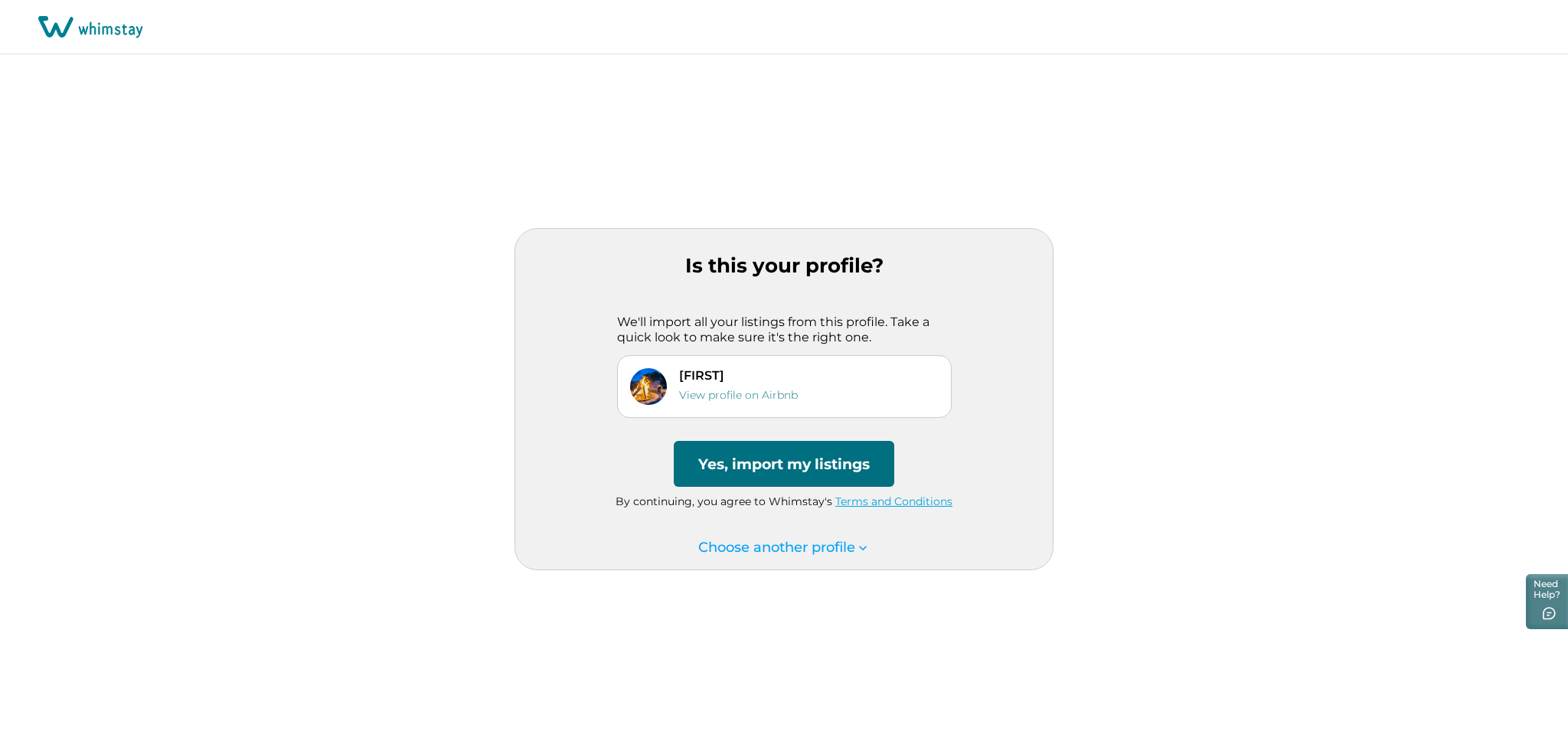 click on "Yes, import my listings" at bounding box center (784, 464) 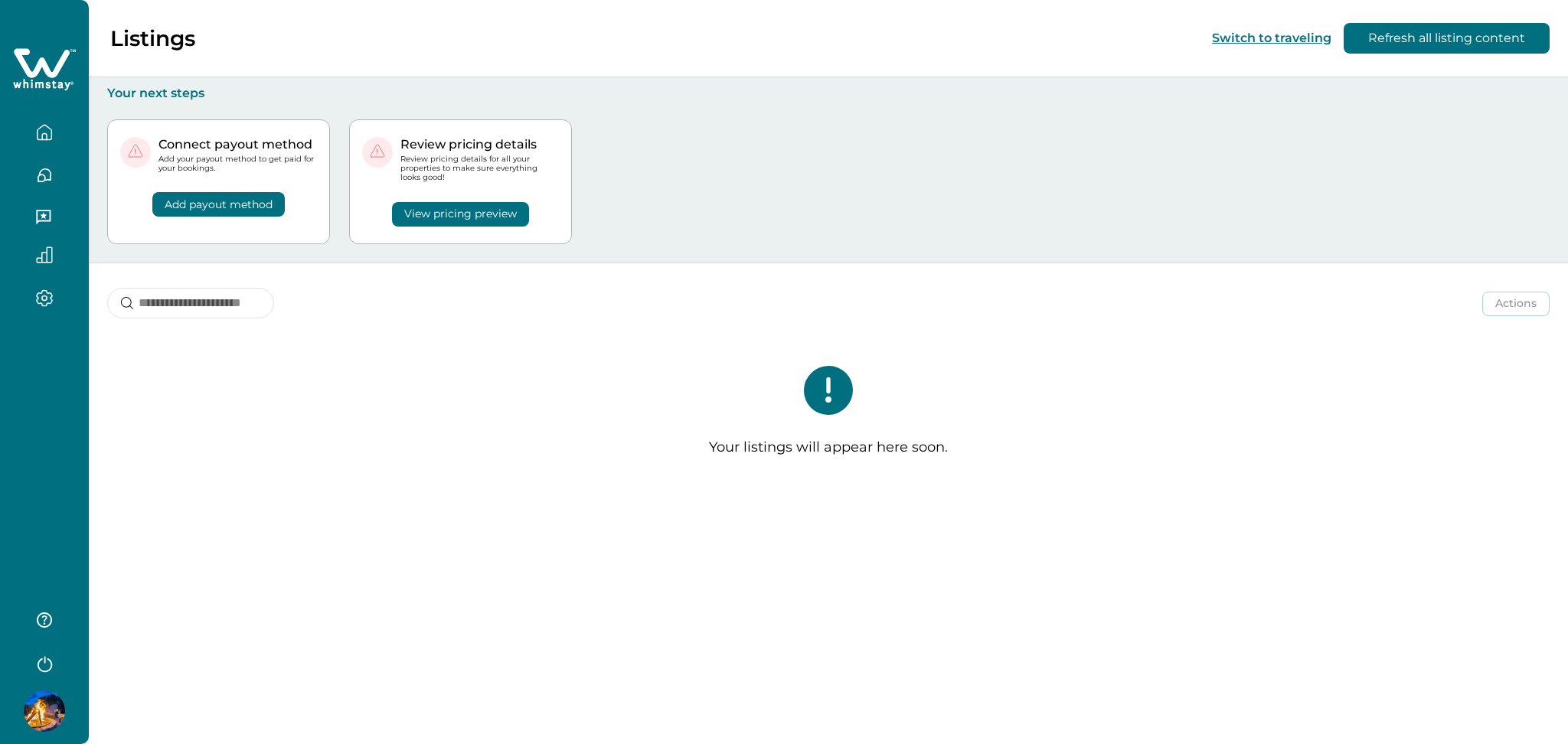 scroll, scrollTop: 0, scrollLeft: 0, axis: both 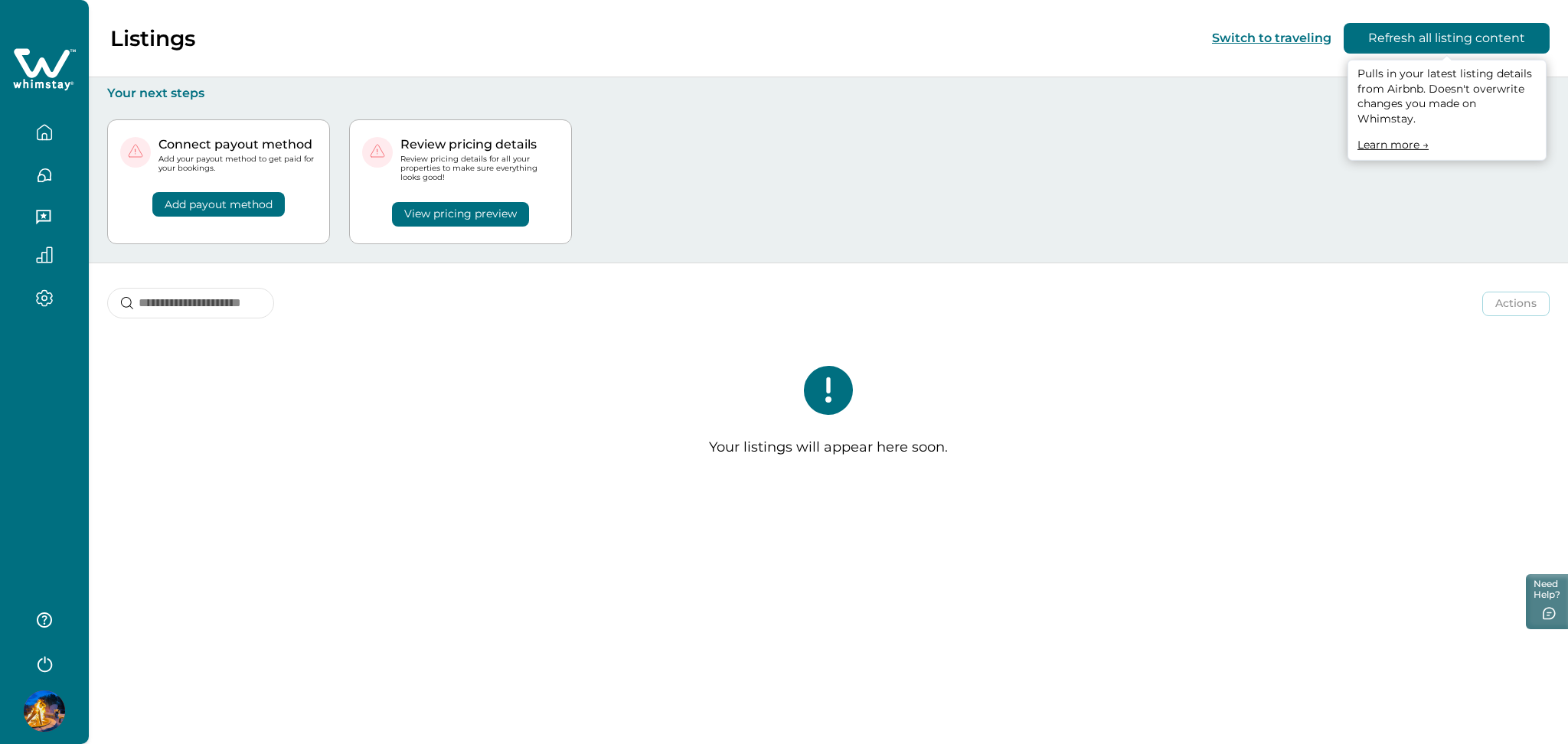 click on "Refresh all listing content" at bounding box center [1446, 38] 